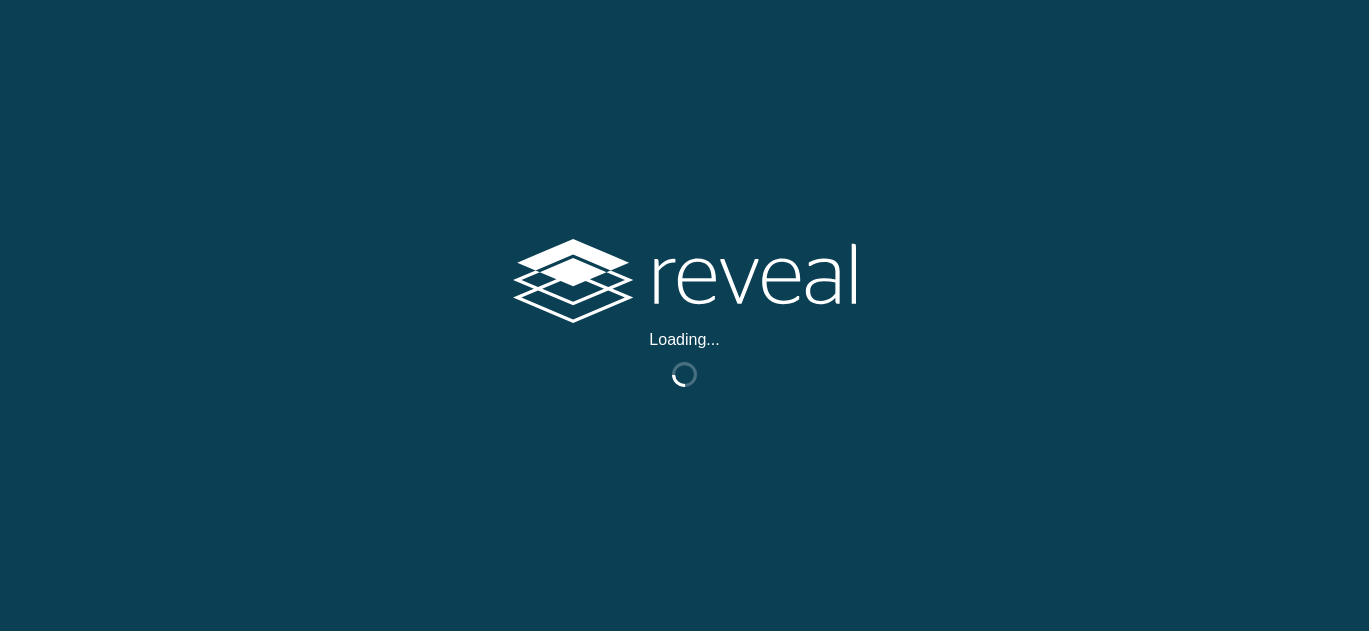 scroll, scrollTop: 0, scrollLeft: 0, axis: both 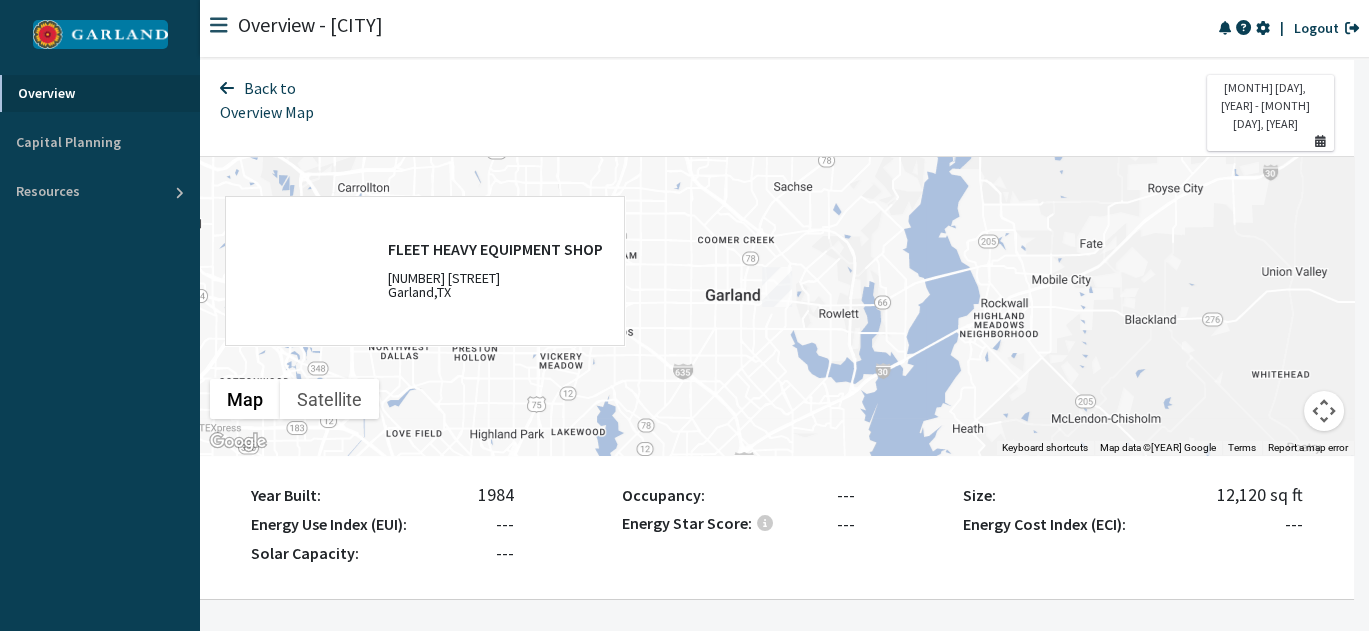 click at bounding box center (100, 34) 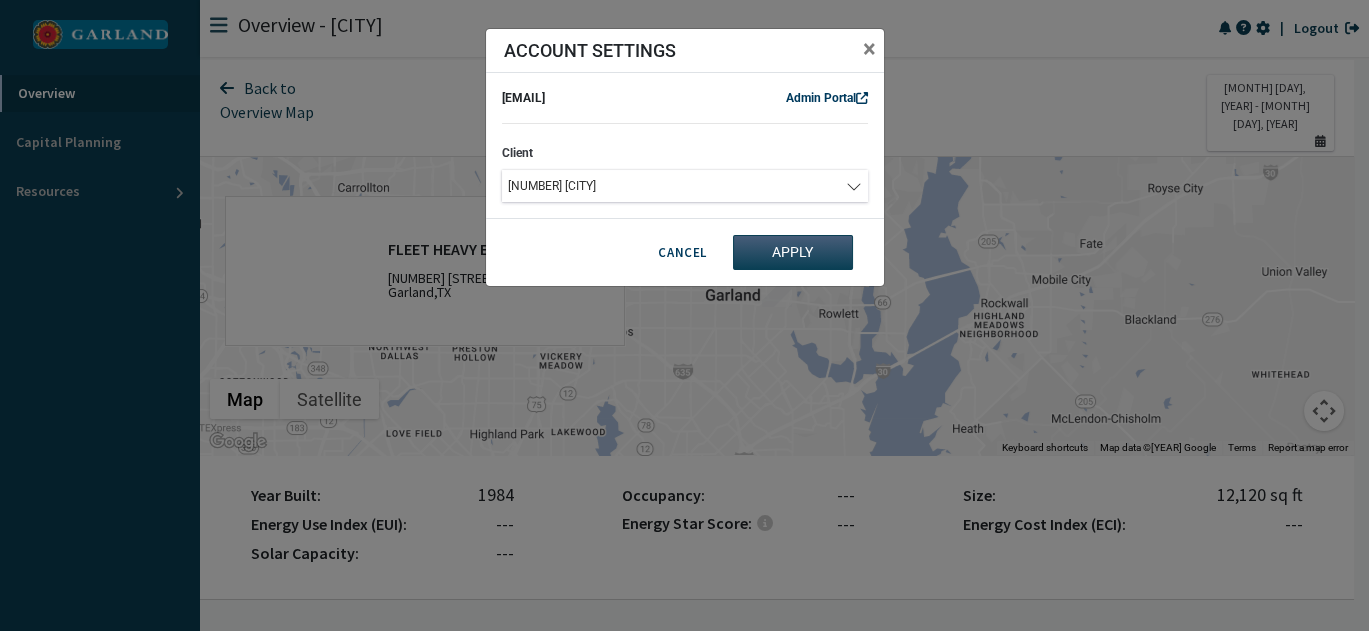 click on "[NUMBER] [CITY]" at bounding box center (675, 186) 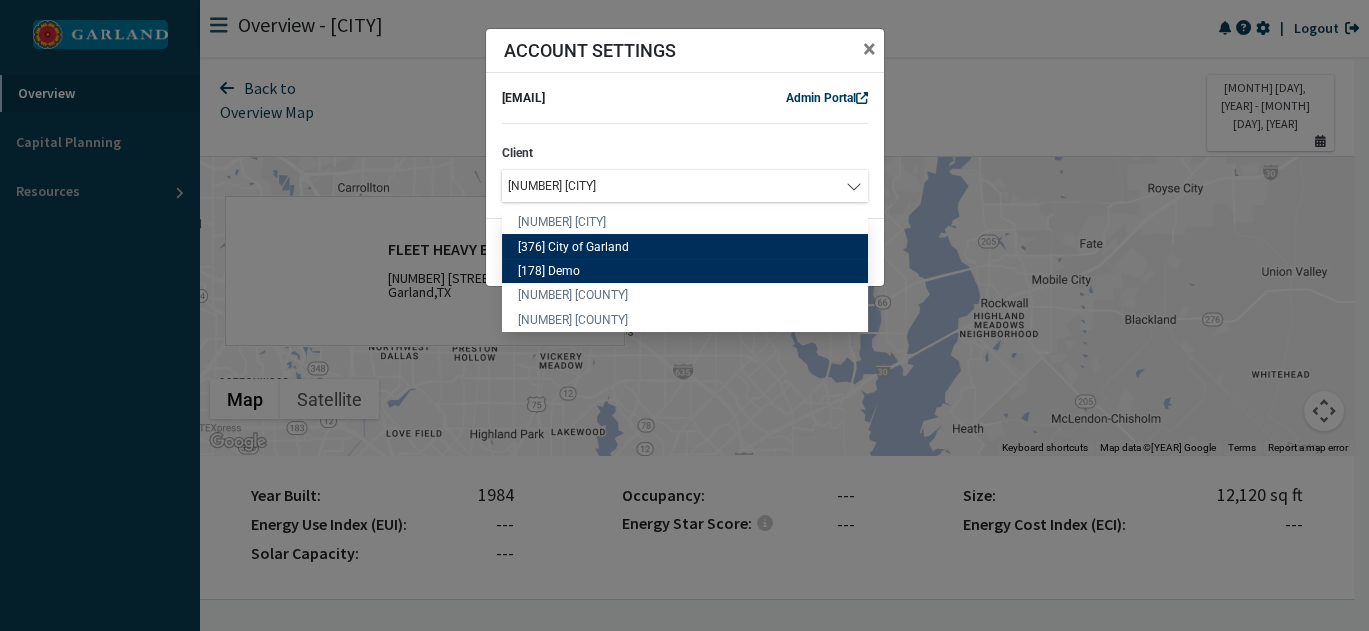 click on "[178] Demo" at bounding box center (685, 271) 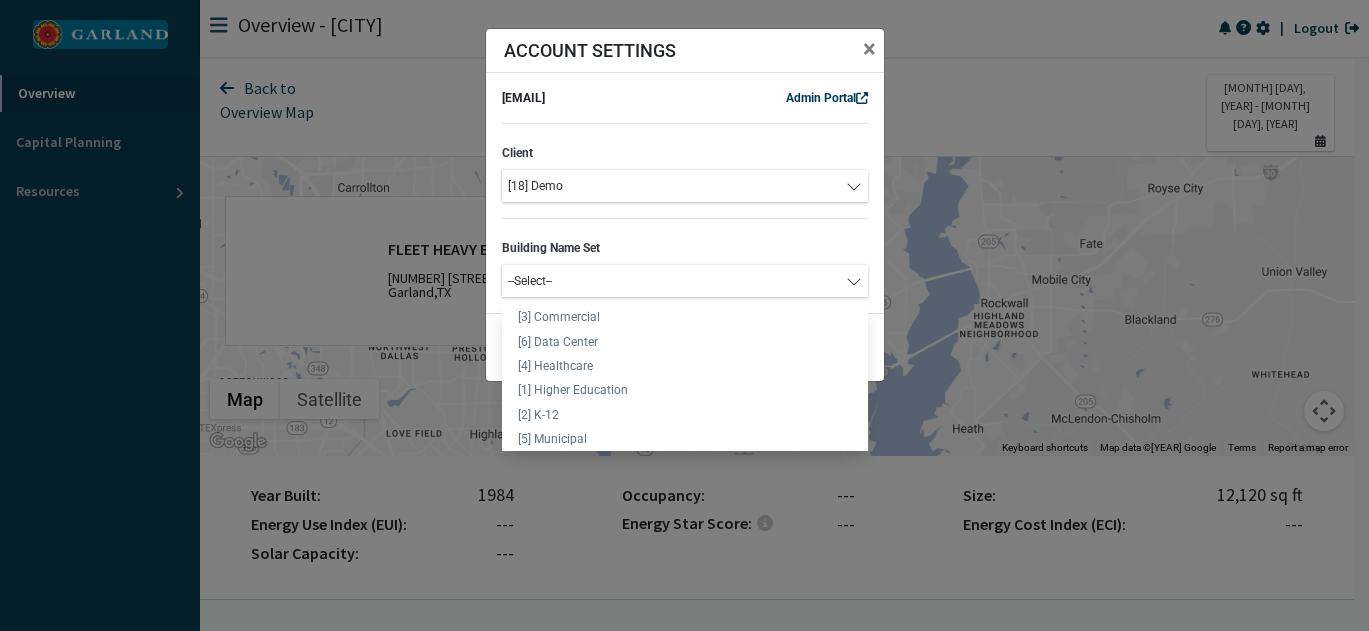 click on "--Select--" at bounding box center [676, 281] 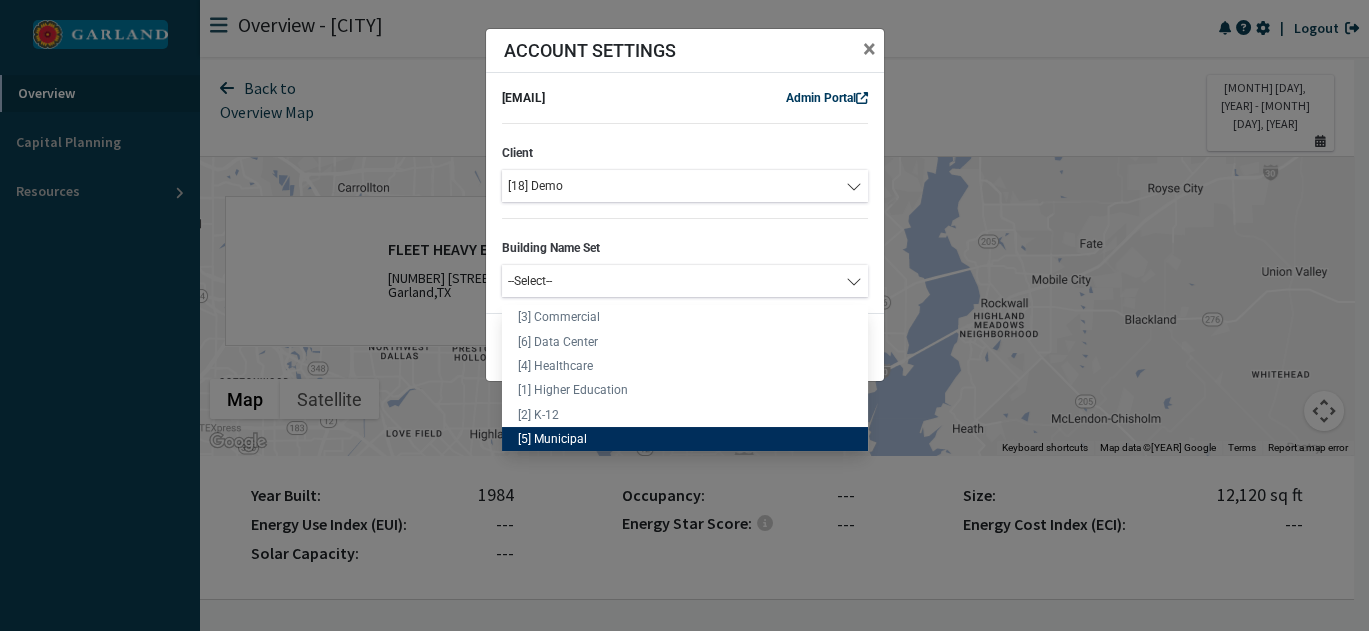 click on "[5] Municipal" at bounding box center [685, 439] 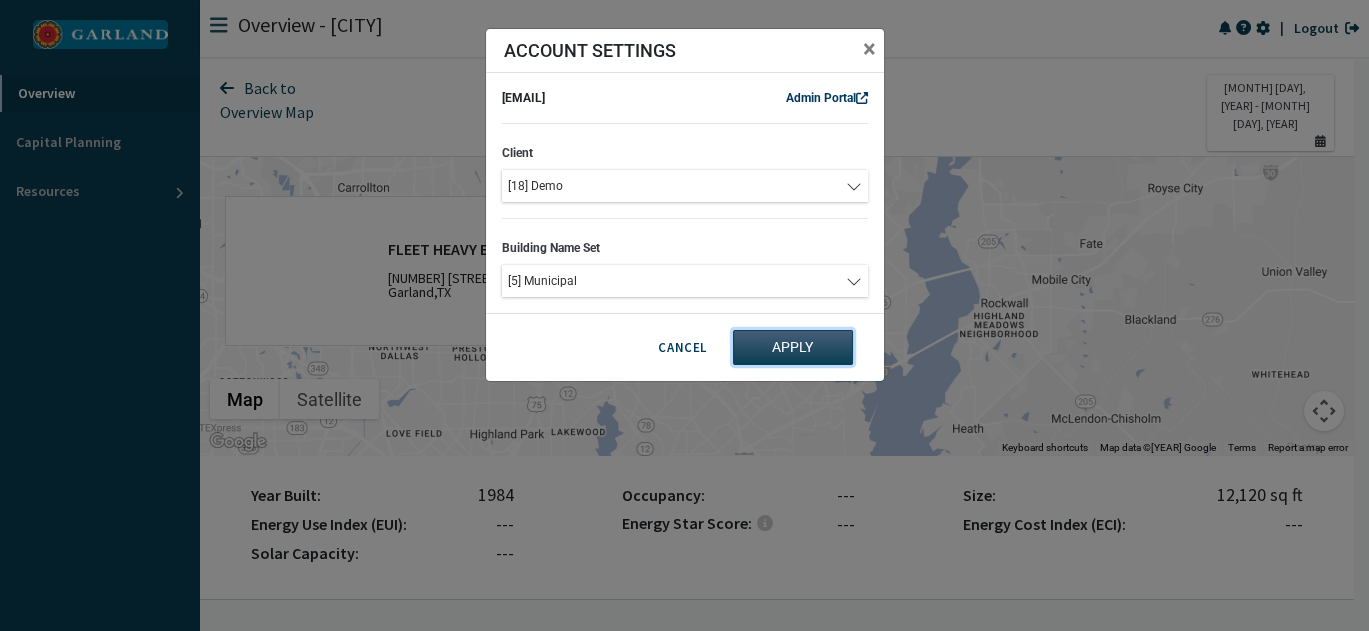 click on "Apply" at bounding box center [793, 347] 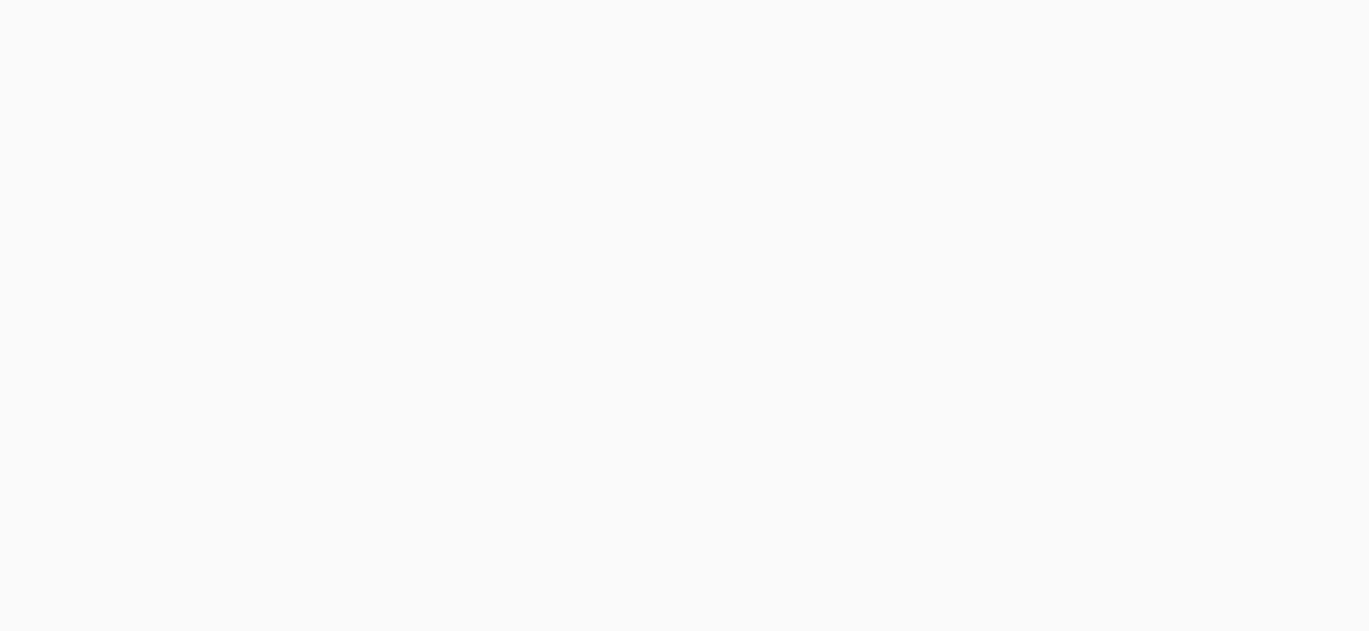 scroll, scrollTop: 0, scrollLeft: 0, axis: both 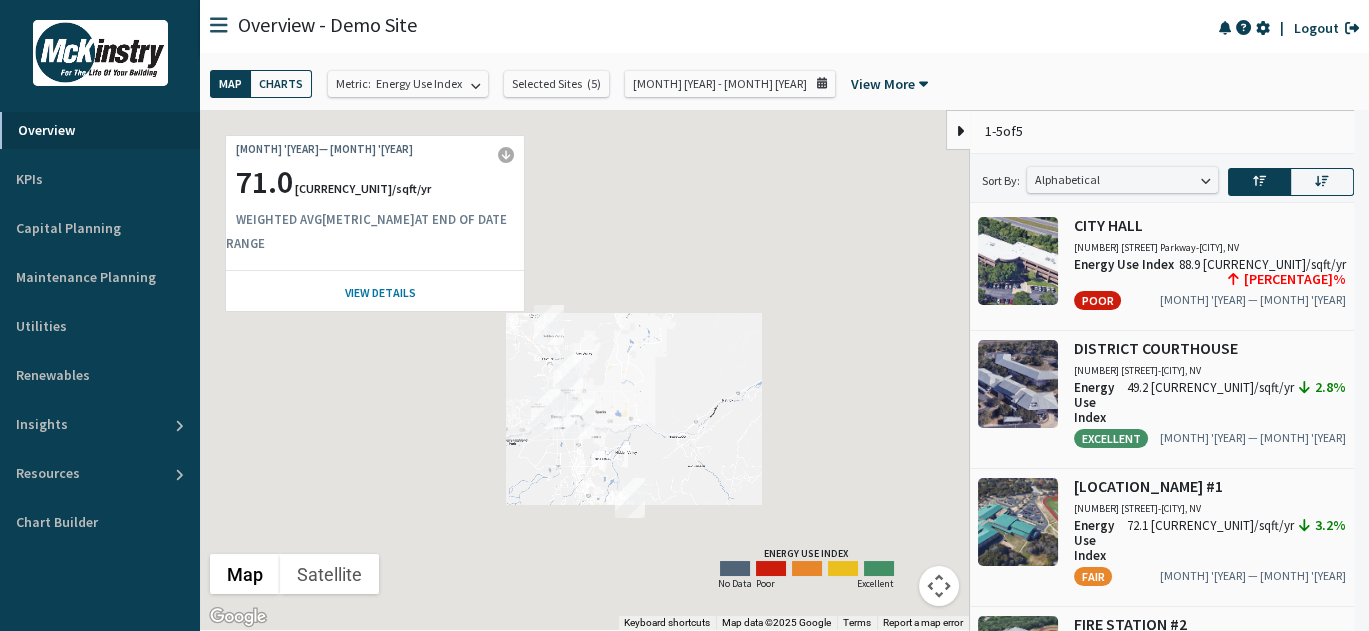 drag, startPoint x: 633, startPoint y: 400, endPoint x: 651, endPoint y: 457, distance: 59.77458 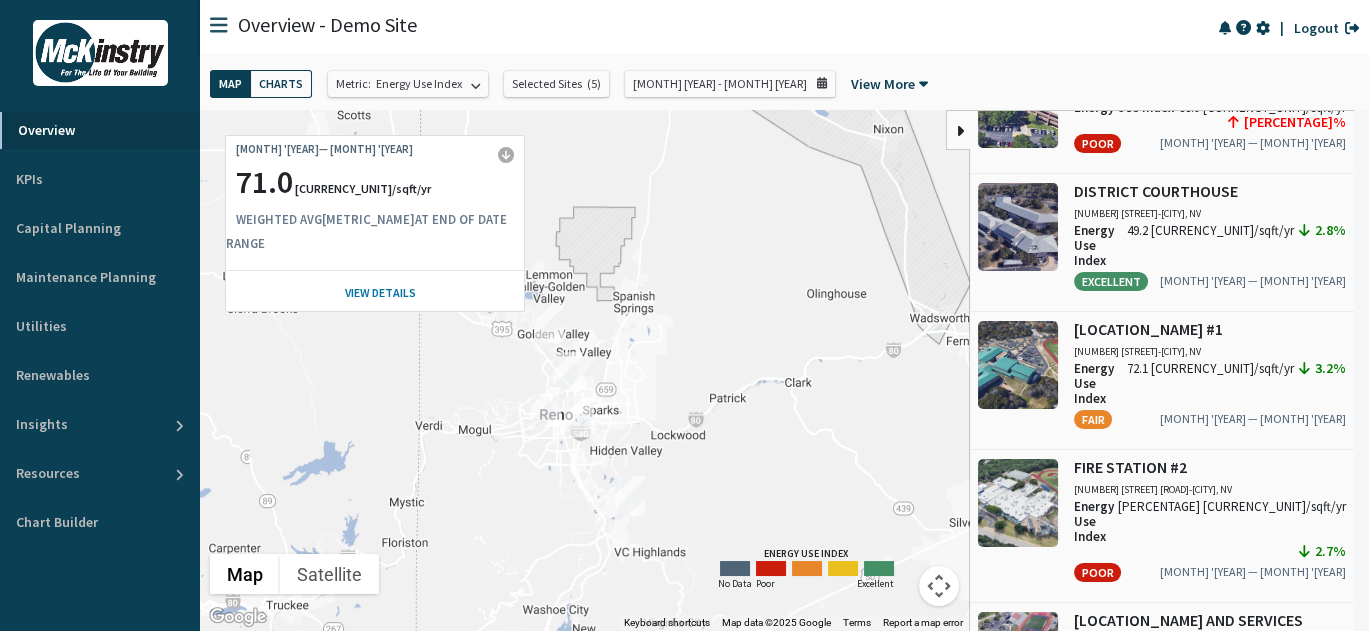 scroll, scrollTop: 157, scrollLeft: 0, axis: vertical 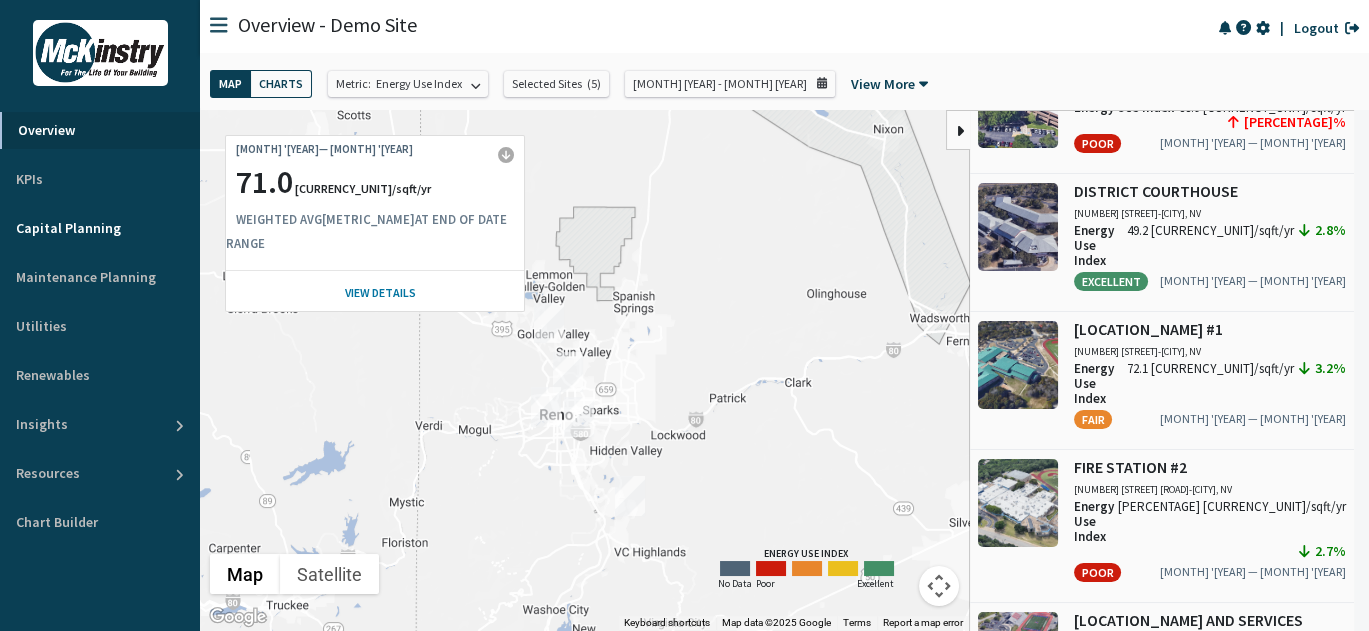 click on "Capital Planning" at bounding box center [100, 228] 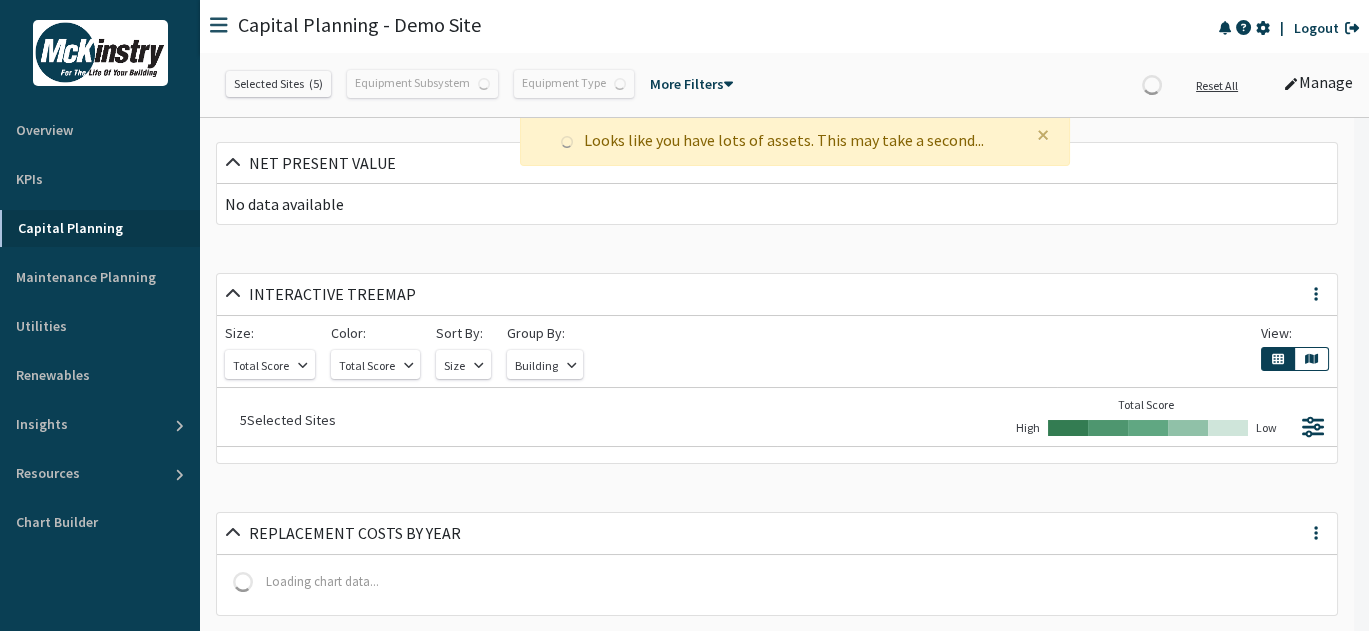 scroll, scrollTop: 999850, scrollLeft: 999174, axis: both 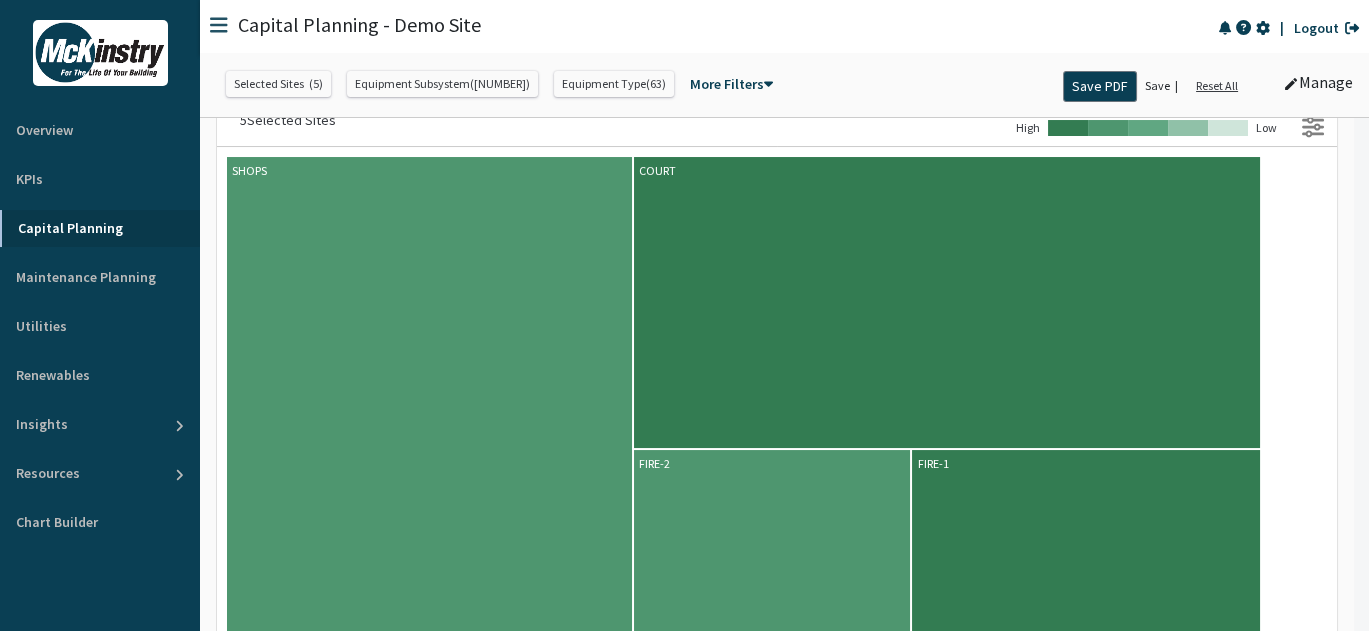 click at bounding box center [1313, 127] 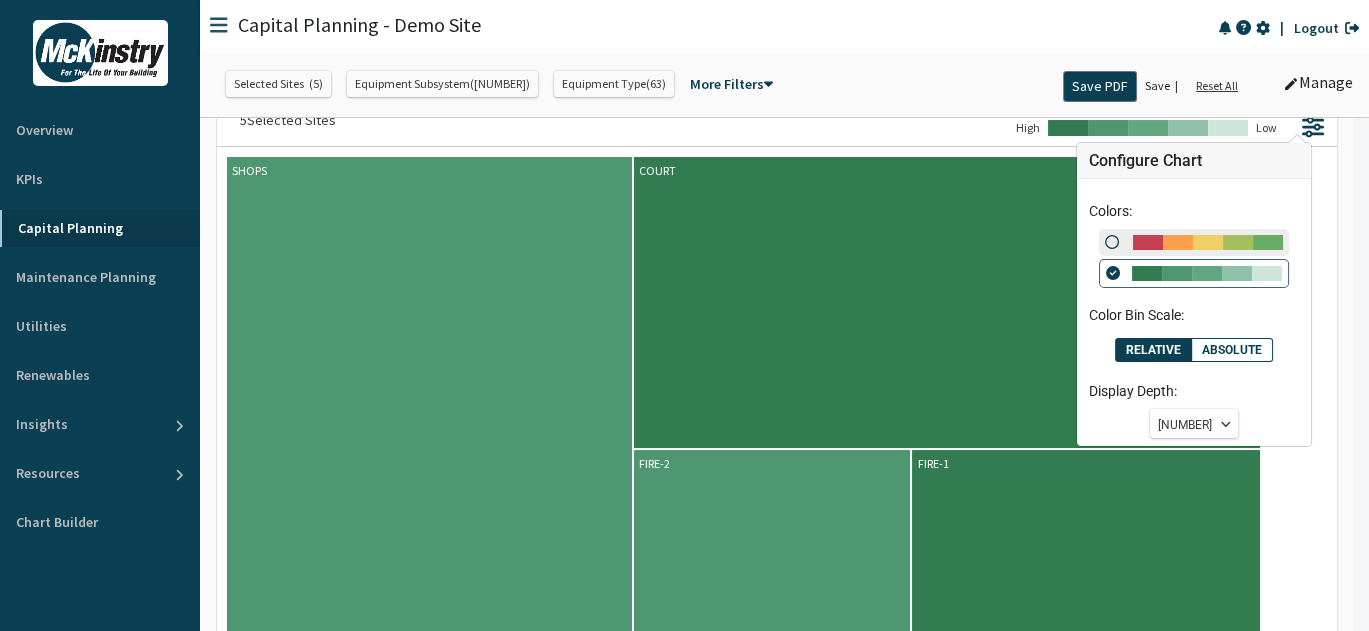 click at bounding box center (1112, 242) 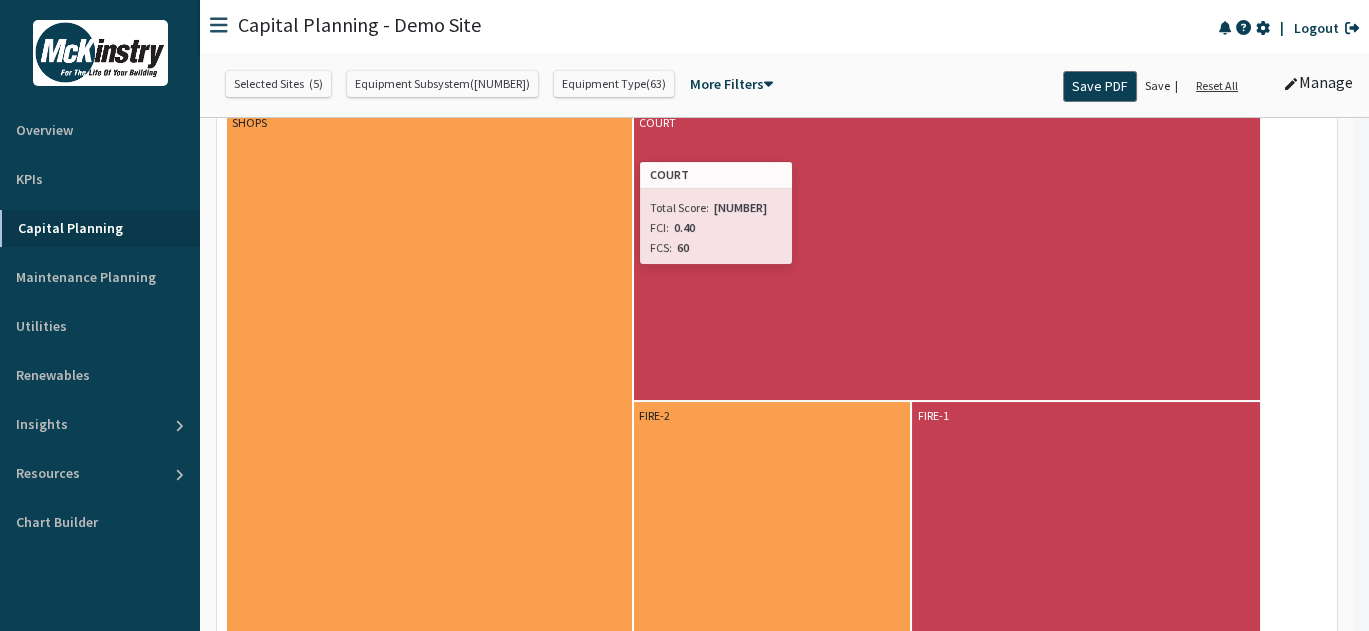 scroll, scrollTop: 425, scrollLeft: 0, axis: vertical 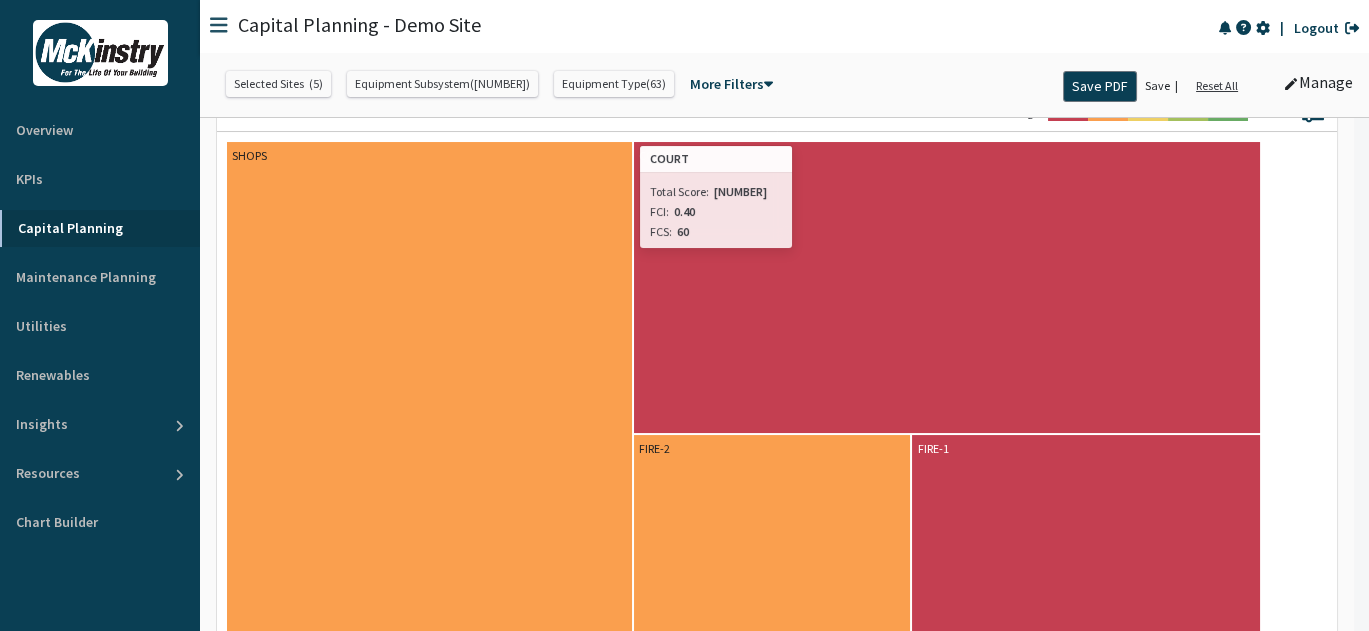 click on "COURT" at bounding box center (947, 287) 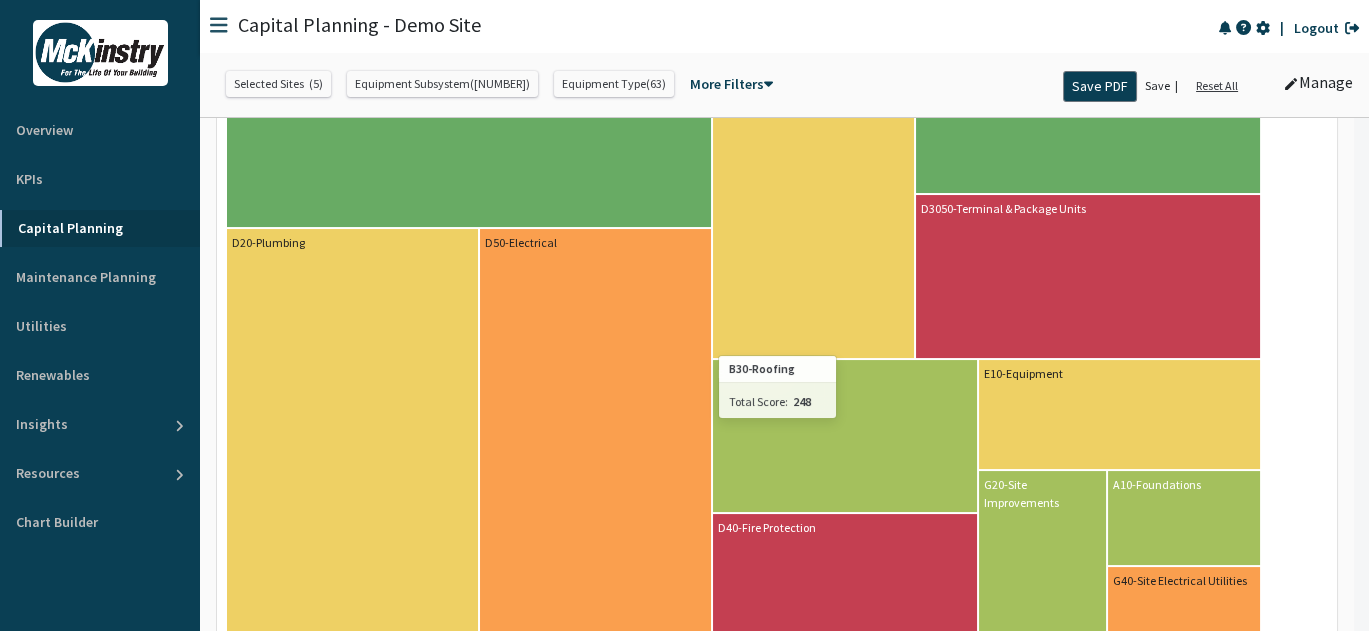 scroll, scrollTop: 563, scrollLeft: 0, axis: vertical 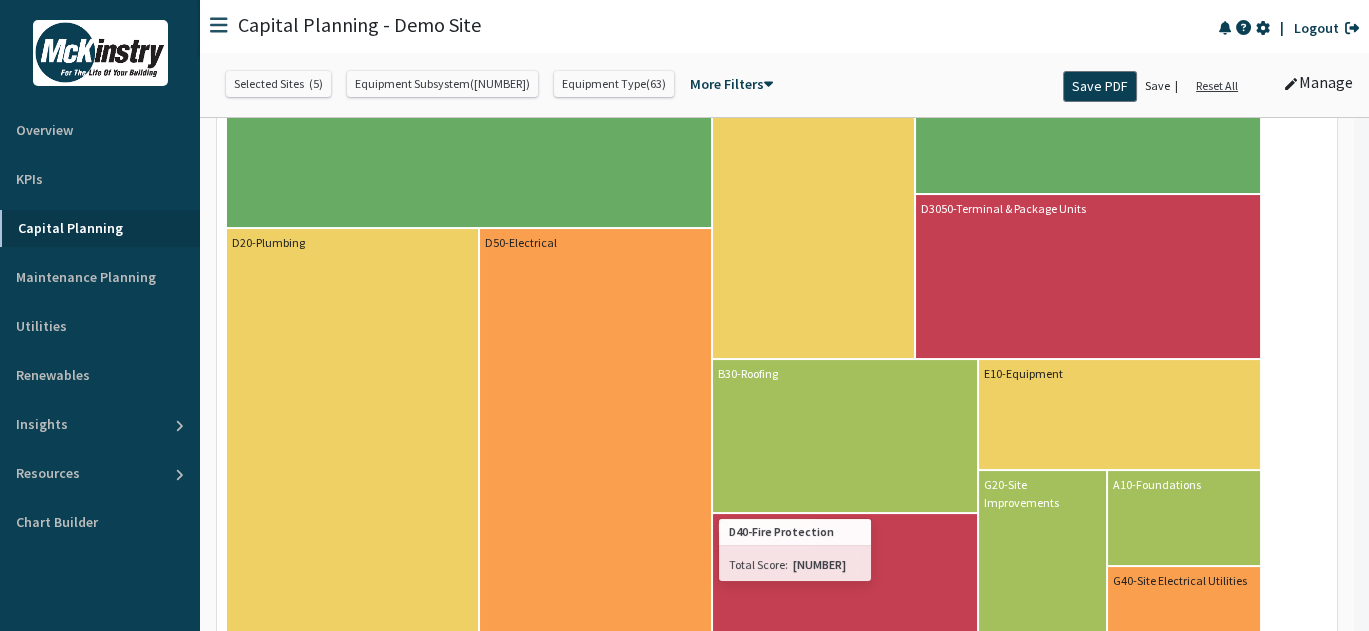 click on "D40-Fire Protection" at bounding box center (743, 16) 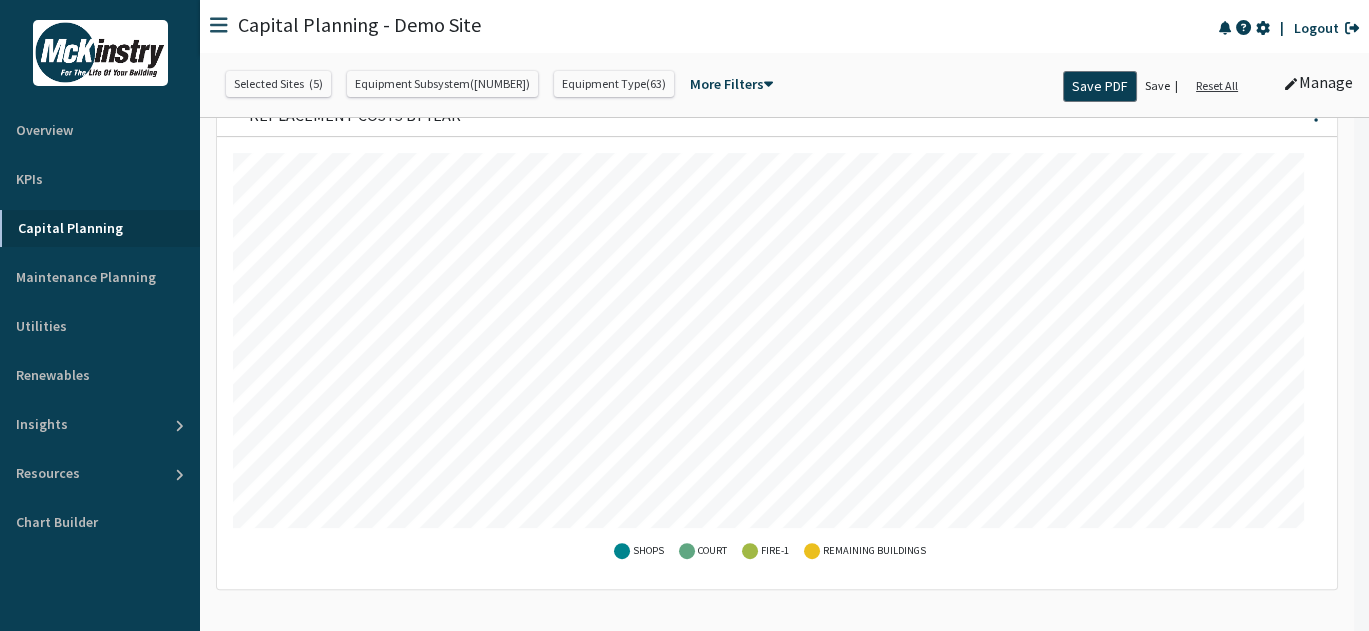 scroll, scrollTop: 1228, scrollLeft: 0, axis: vertical 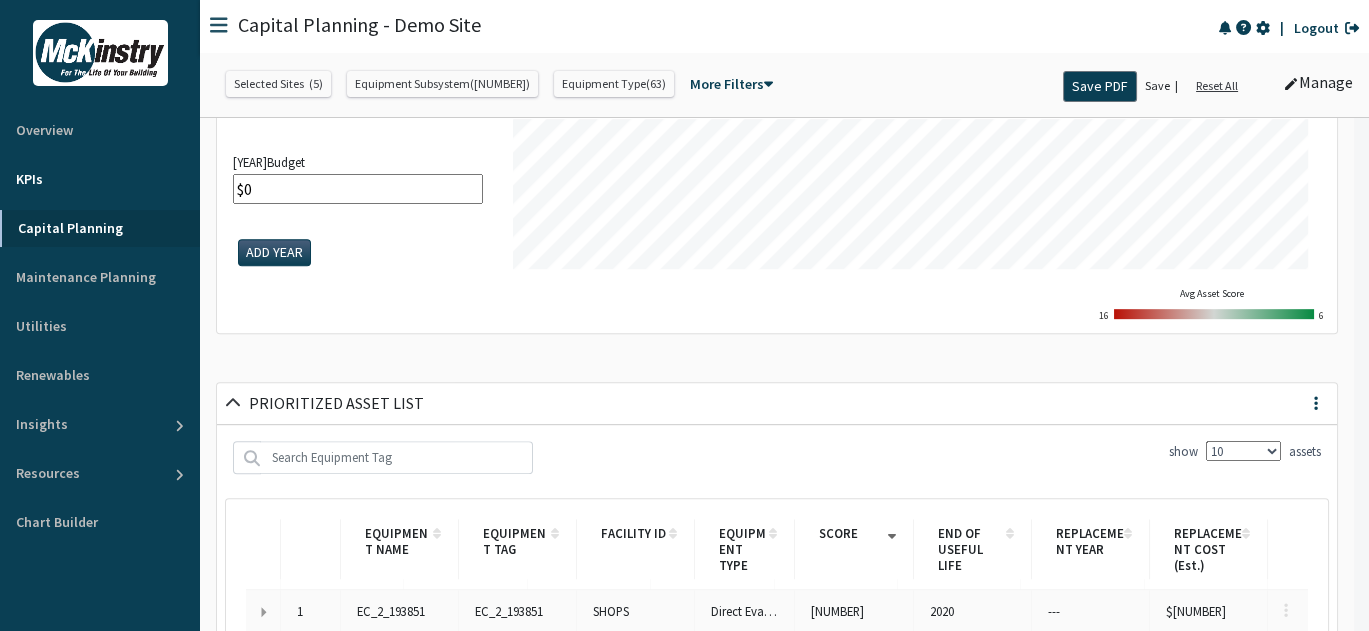 drag, startPoint x: 300, startPoint y: 180, endPoint x: 178, endPoint y: 169, distance: 122.494896 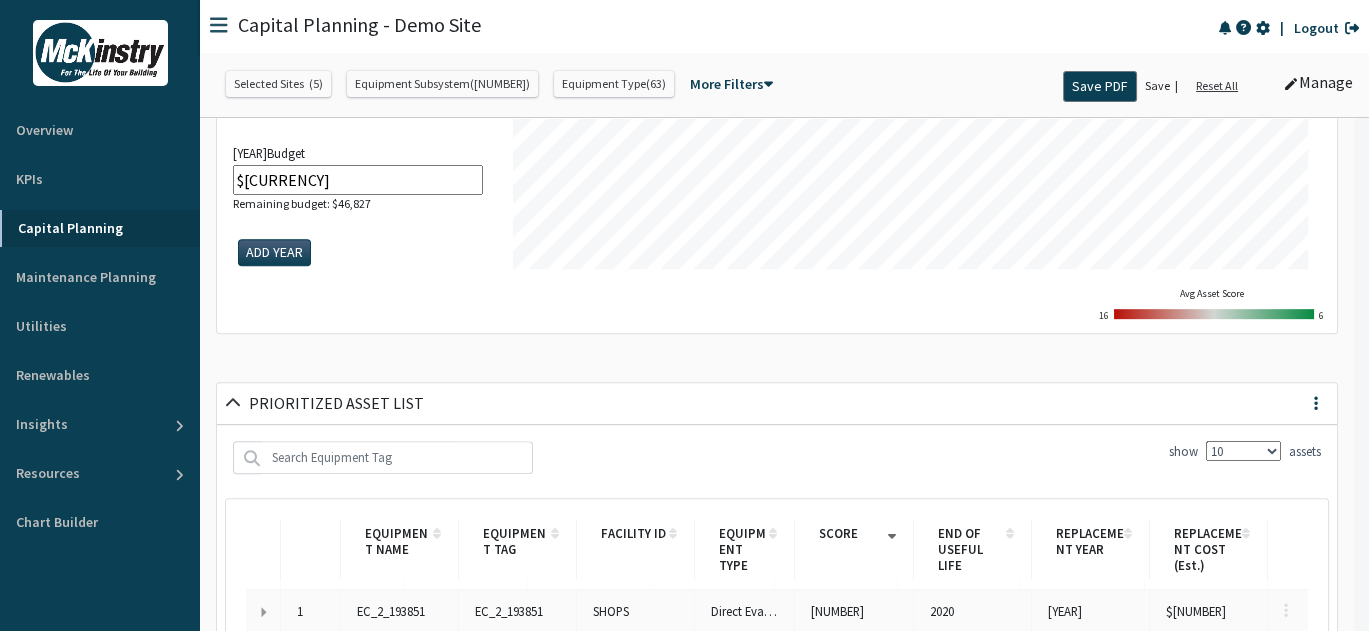 scroll, scrollTop: 999850, scrollLeft: 999174, axis: both 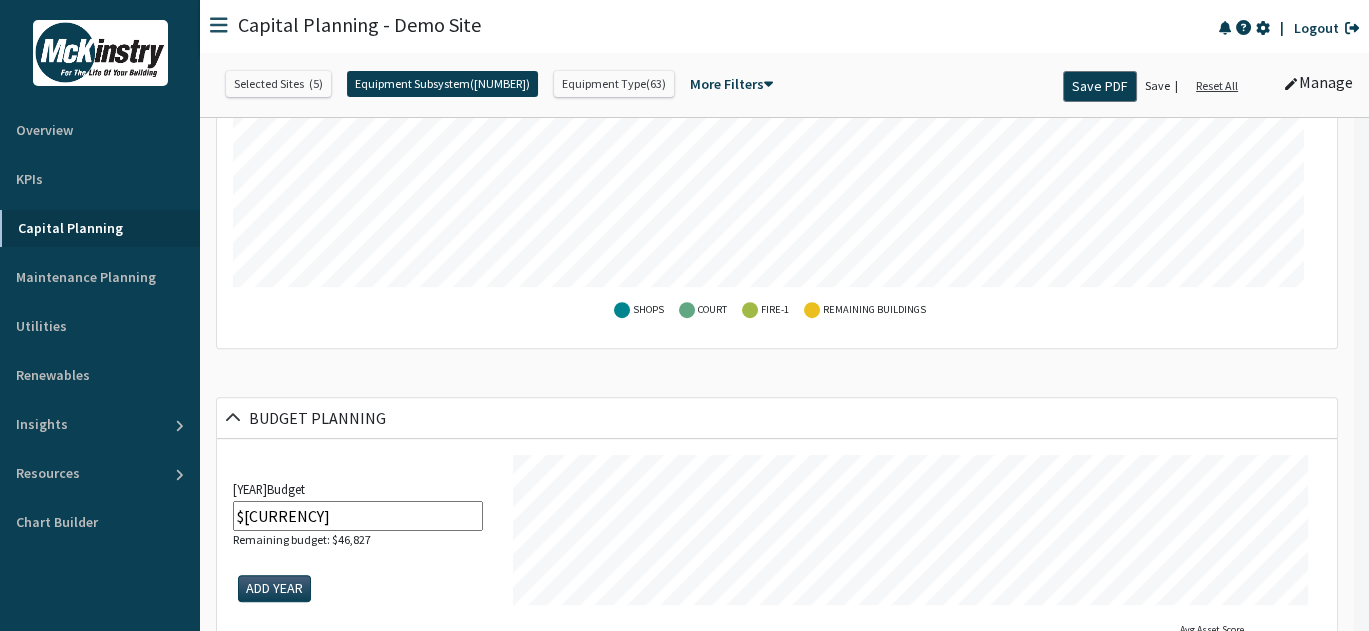 click on "Equipment Subsystem  (19)" at bounding box center [278, 84] 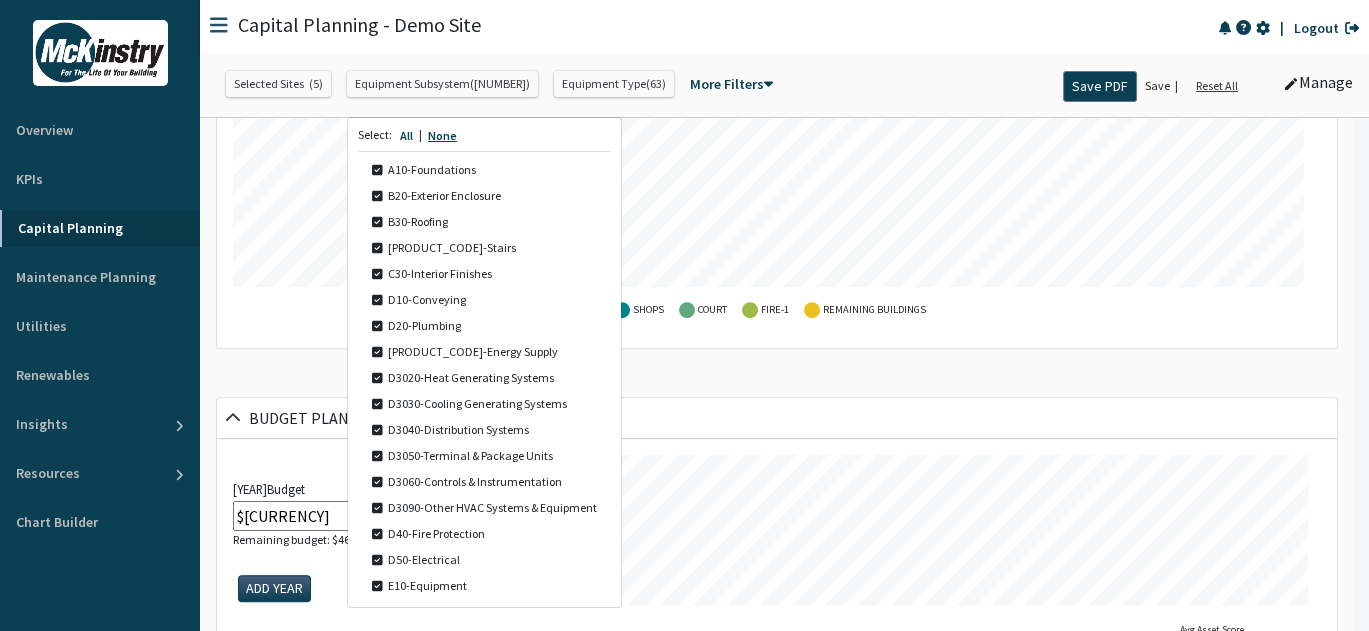 click on "None" at bounding box center [442, 136] 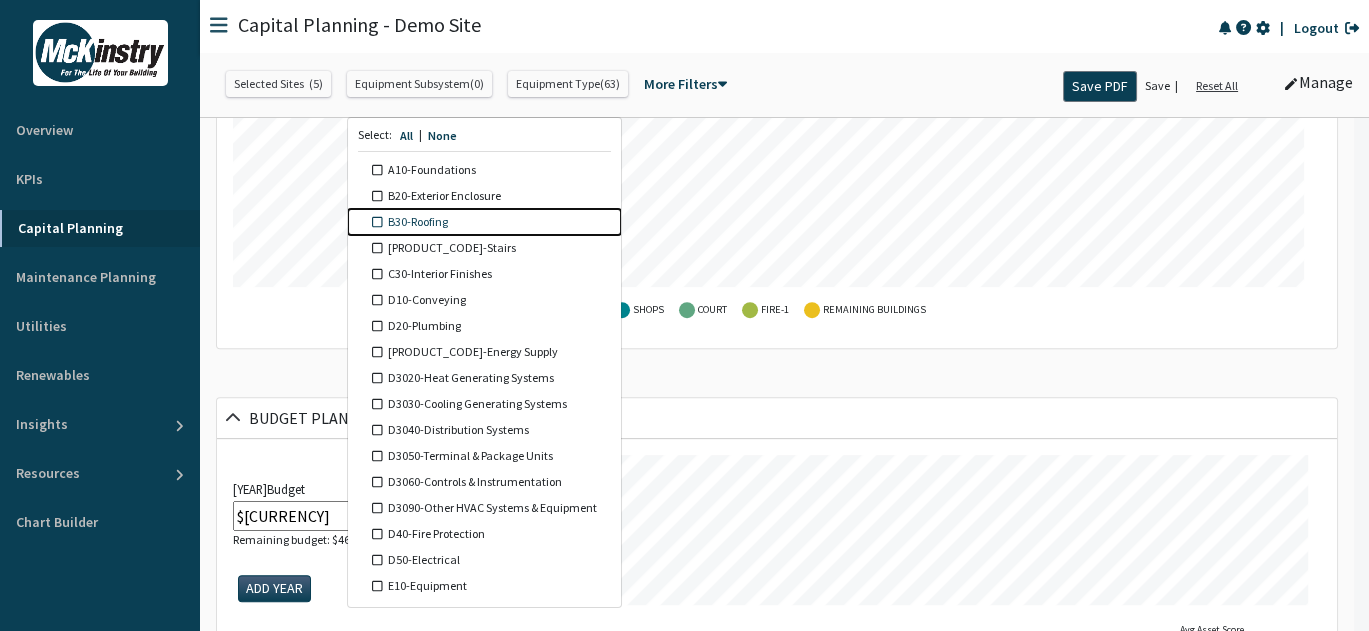 click at bounding box center [377, 170] 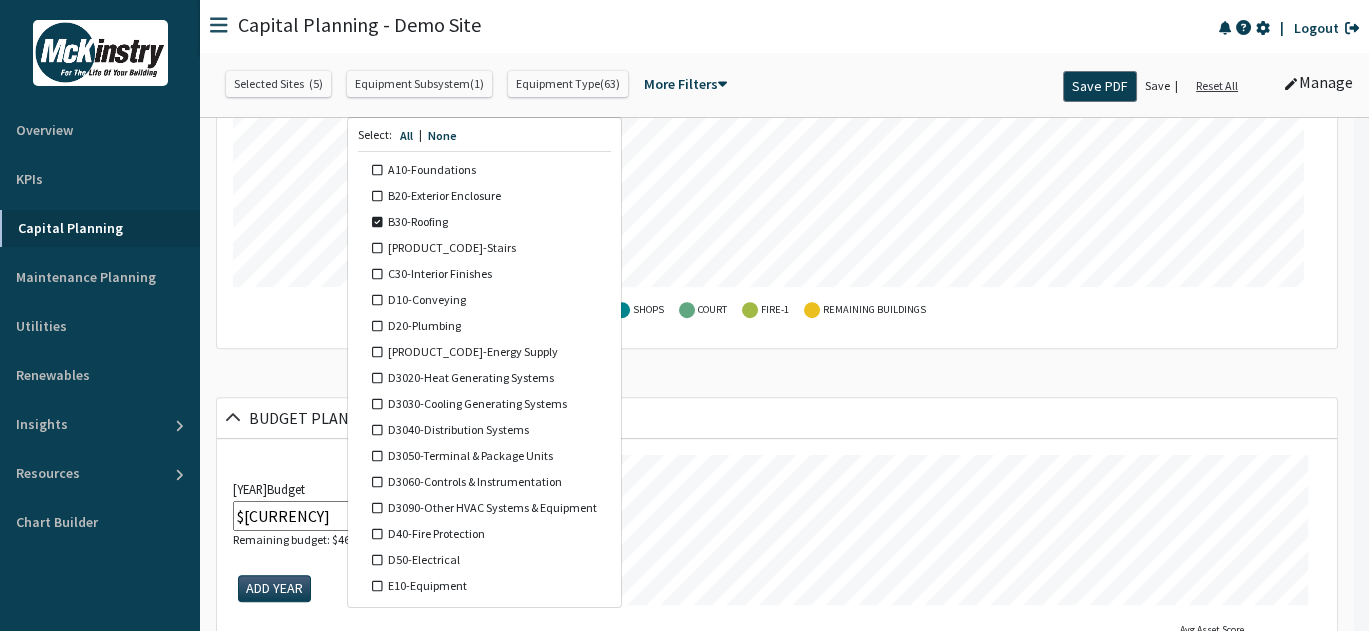 click on "SHOPS COURT FIRE-1 Remaining Buildings" at bounding box center [777, 310] 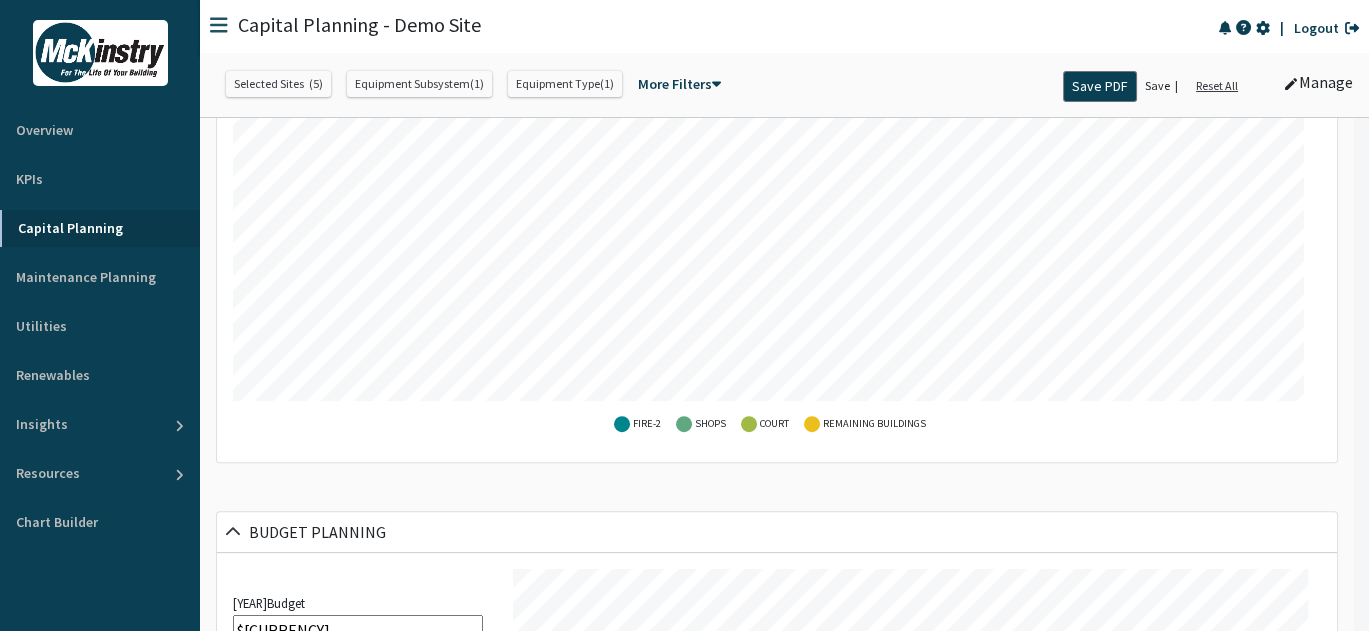 scroll, scrollTop: 1469, scrollLeft: 0, axis: vertical 